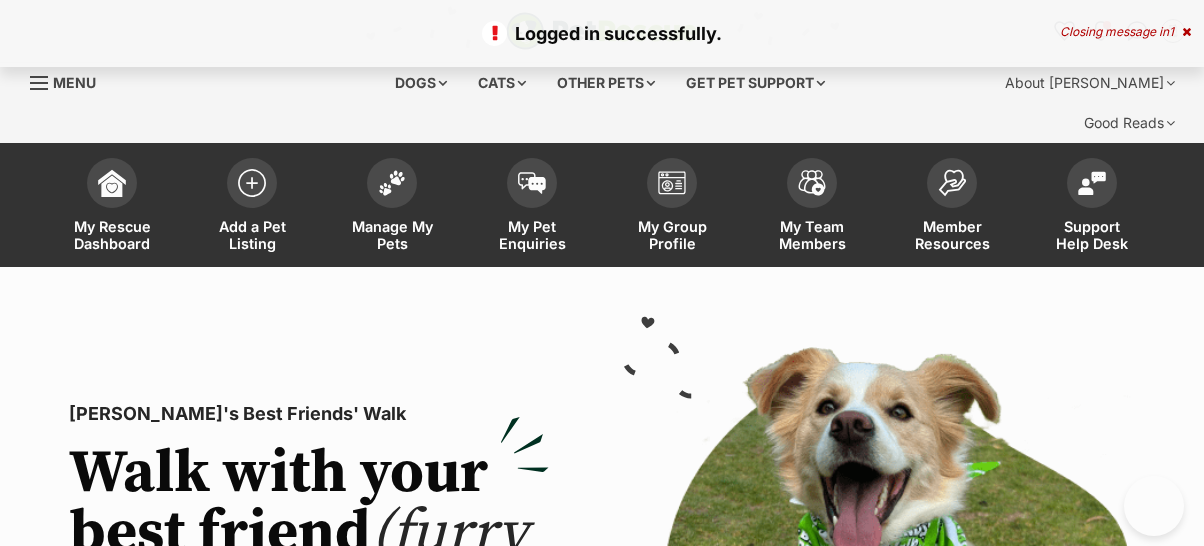 scroll, scrollTop: 0, scrollLeft: 0, axis: both 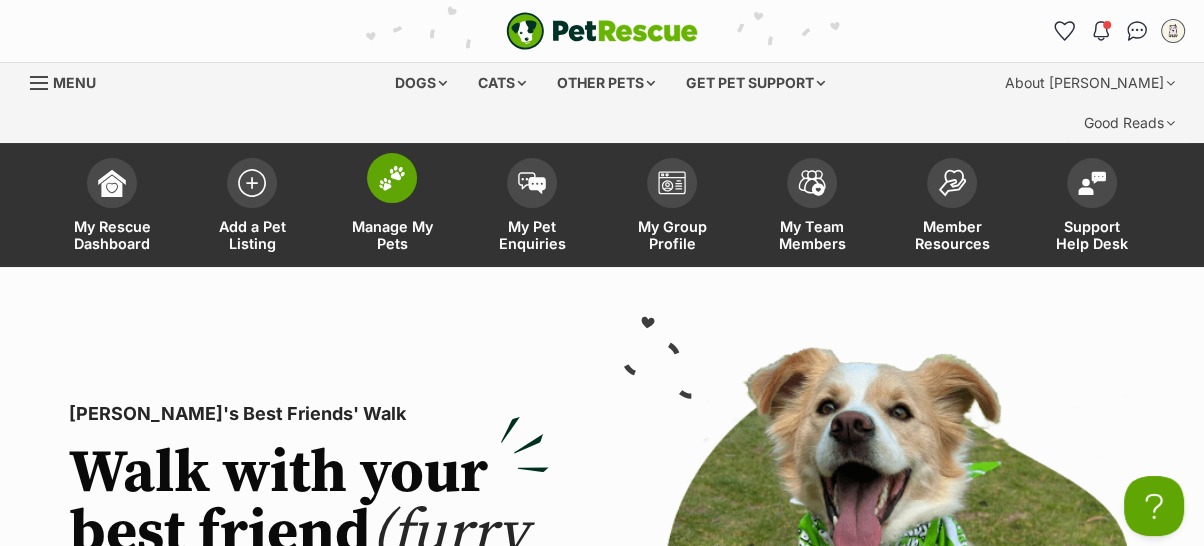 click at bounding box center [392, 178] 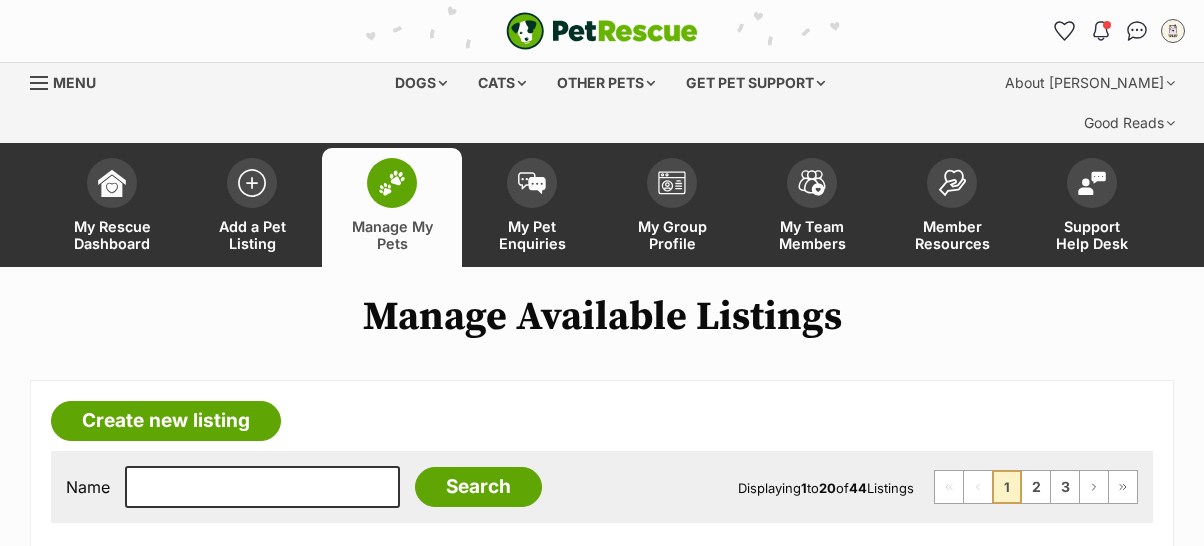 scroll, scrollTop: 444, scrollLeft: 0, axis: vertical 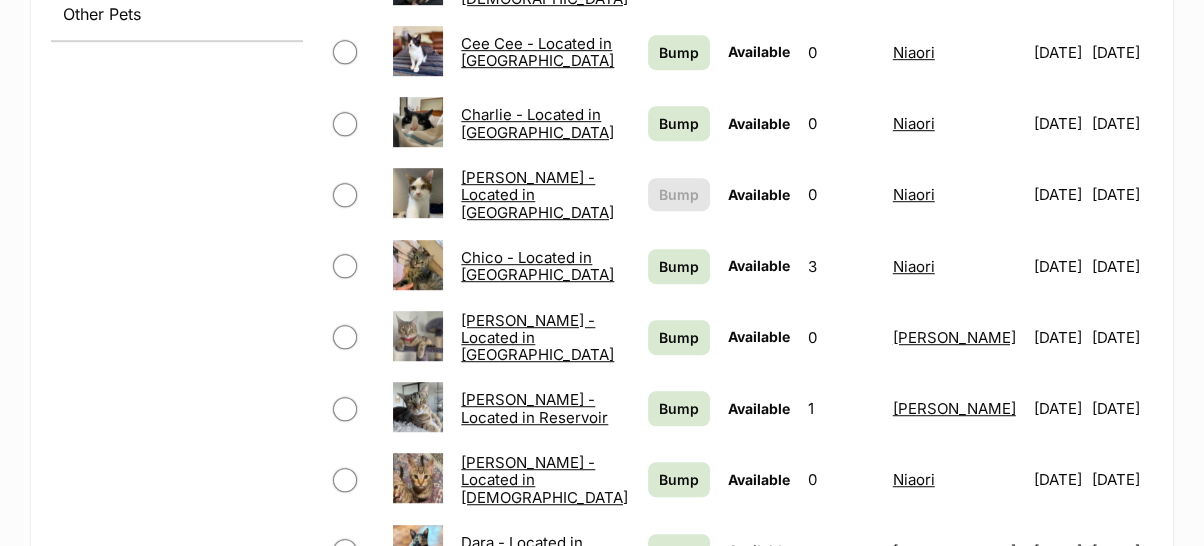 click on "[PERSON_NAME] - Located in [DEMOGRAPHIC_DATA]" at bounding box center [544, 480] 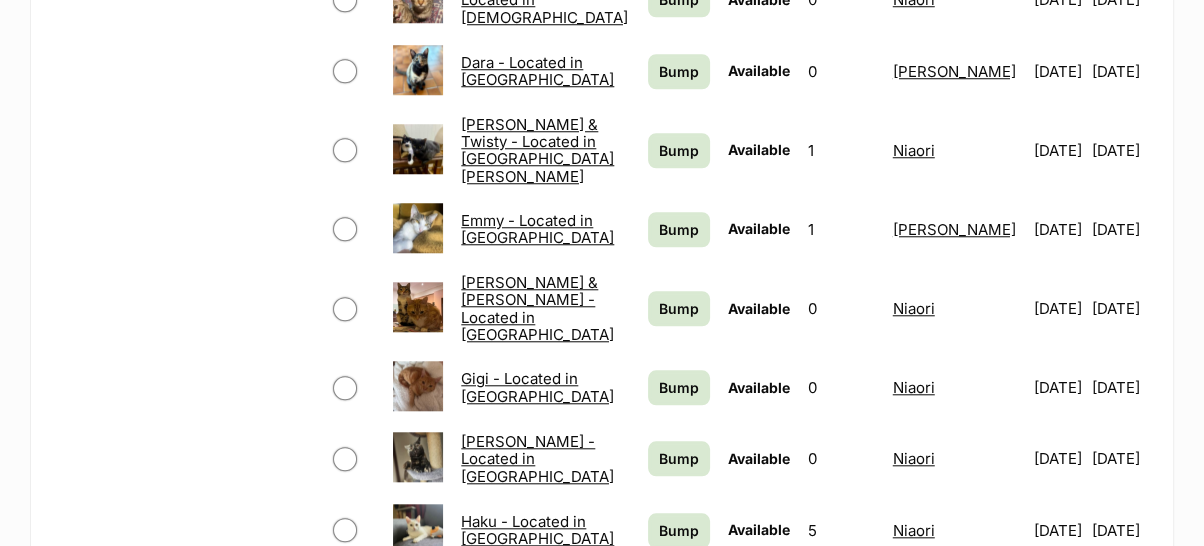 scroll, scrollTop: 1666, scrollLeft: 0, axis: vertical 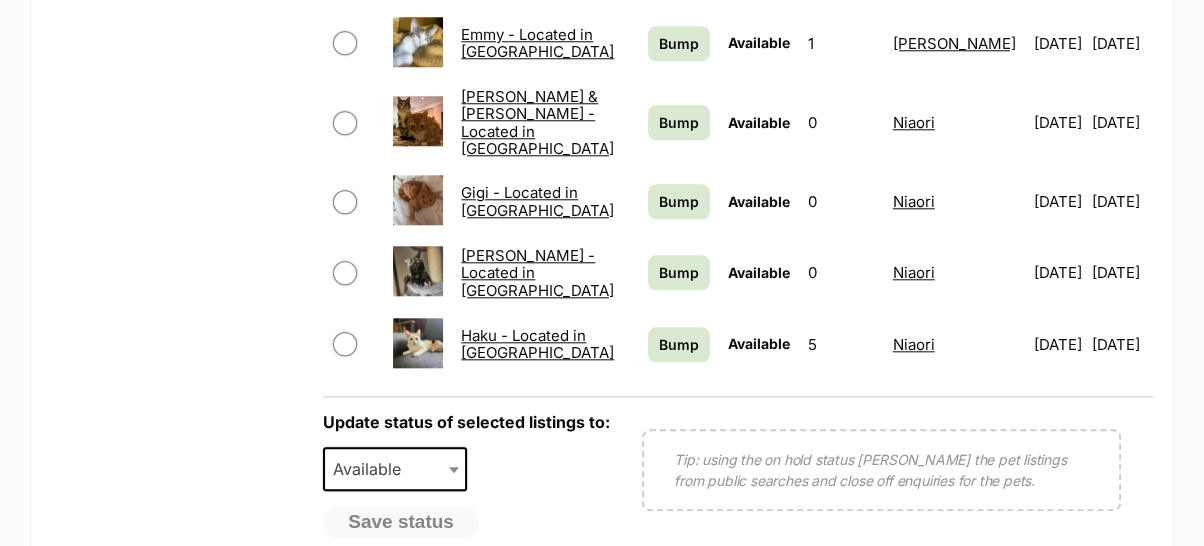click on "2" at bounding box center [1036, 601] 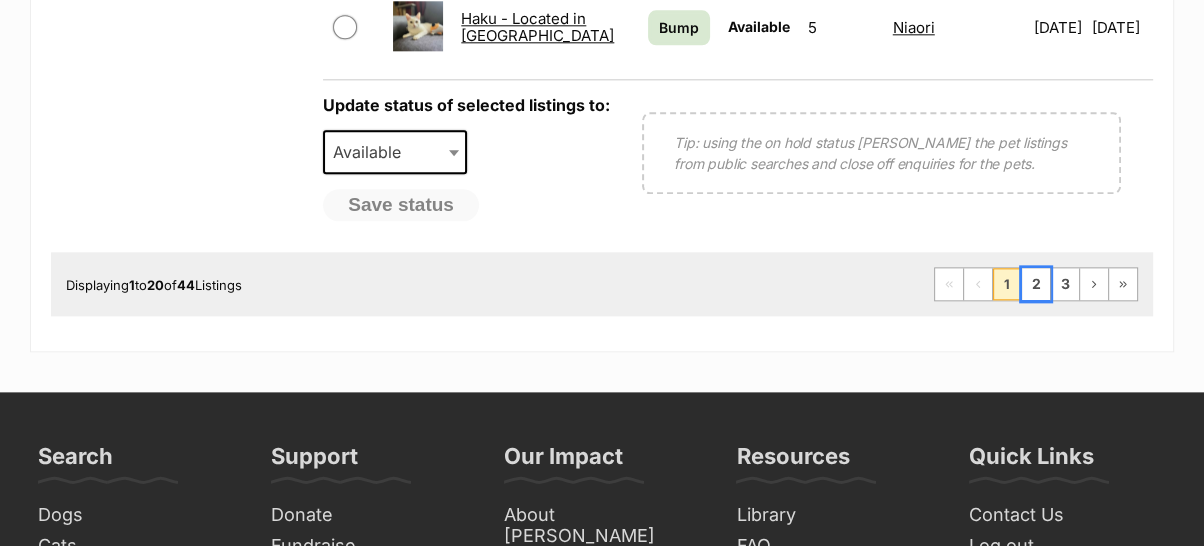 scroll, scrollTop: 1777, scrollLeft: 0, axis: vertical 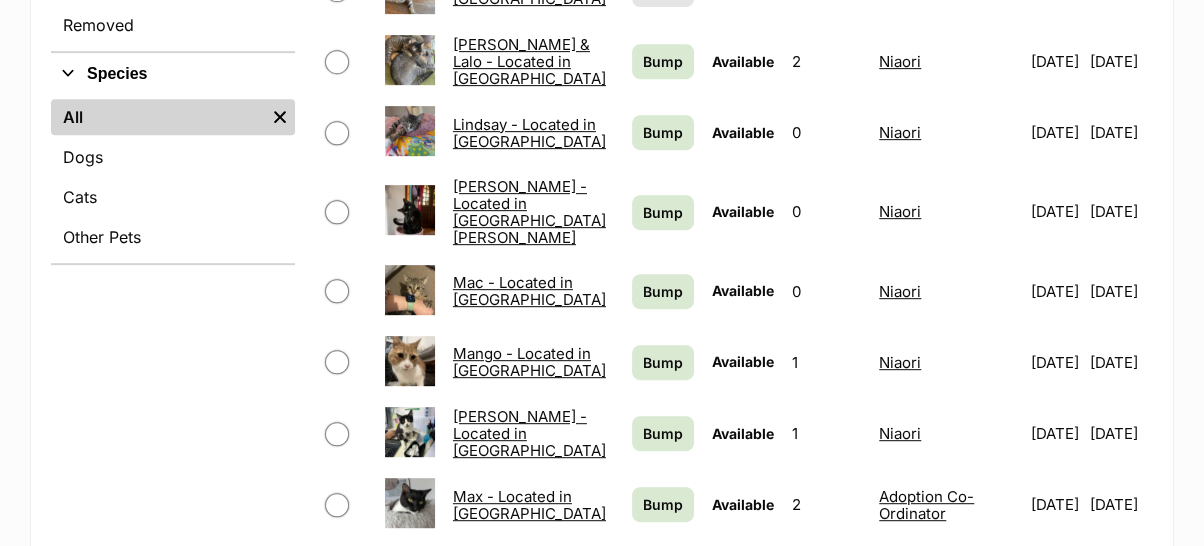 click at bounding box center (410, 290) 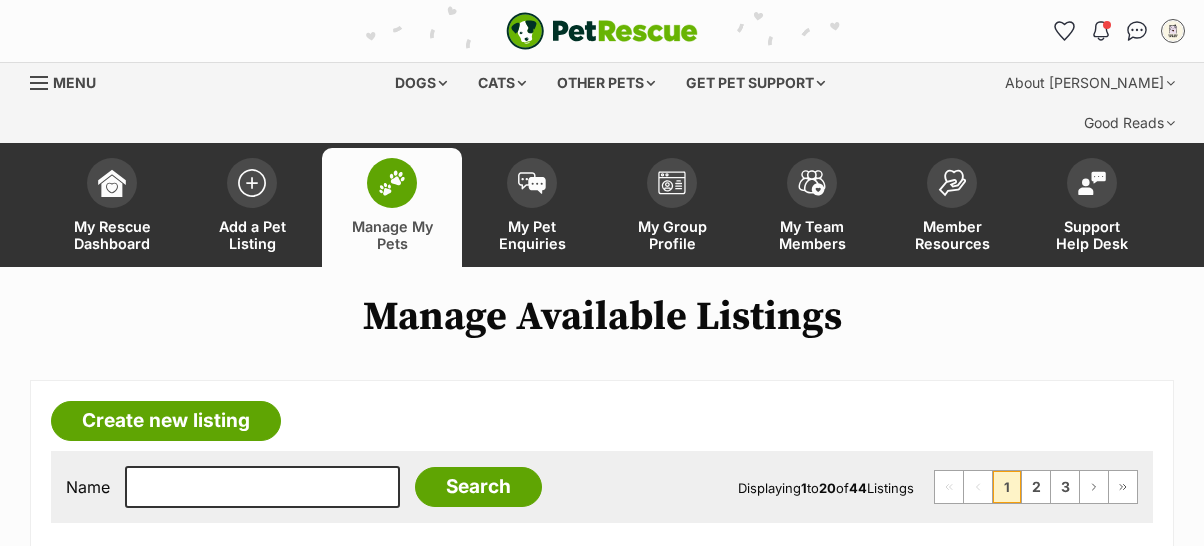 scroll, scrollTop: 1606, scrollLeft: 0, axis: vertical 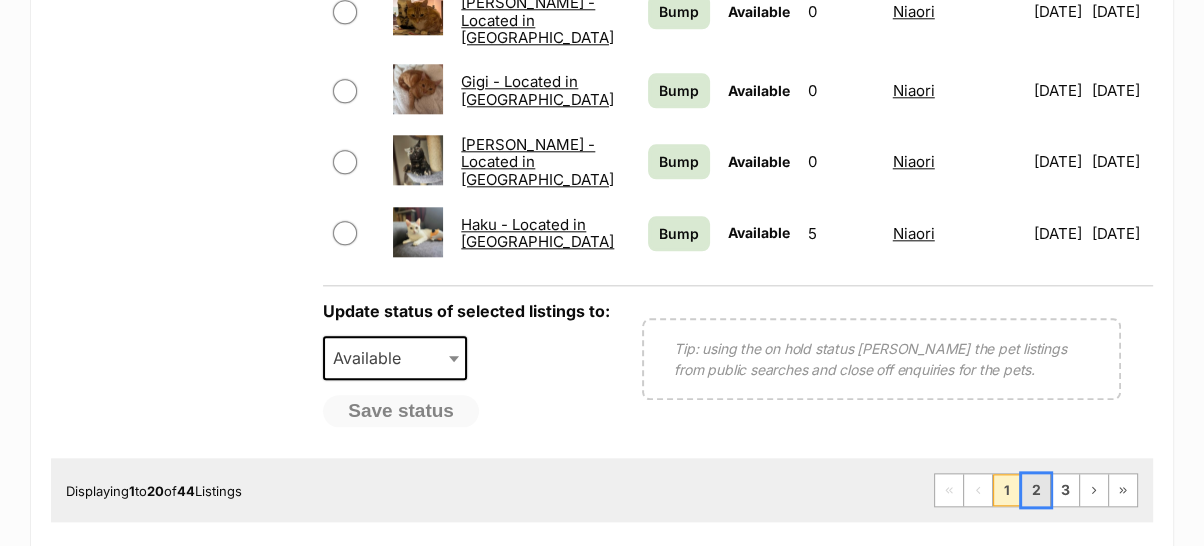 click on "2" at bounding box center [1036, 490] 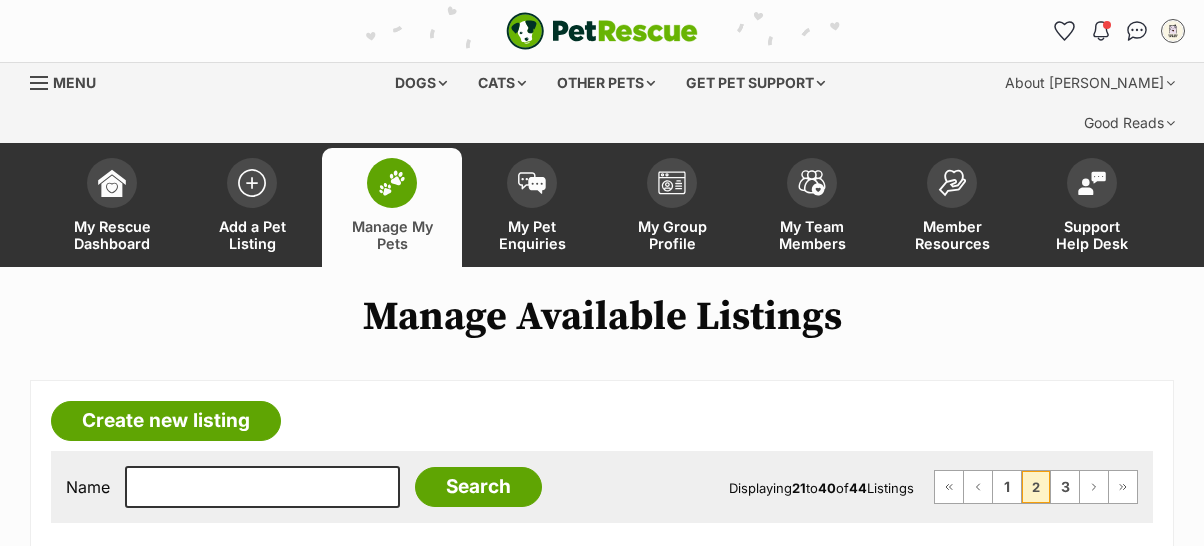 scroll, scrollTop: 888, scrollLeft: 0, axis: vertical 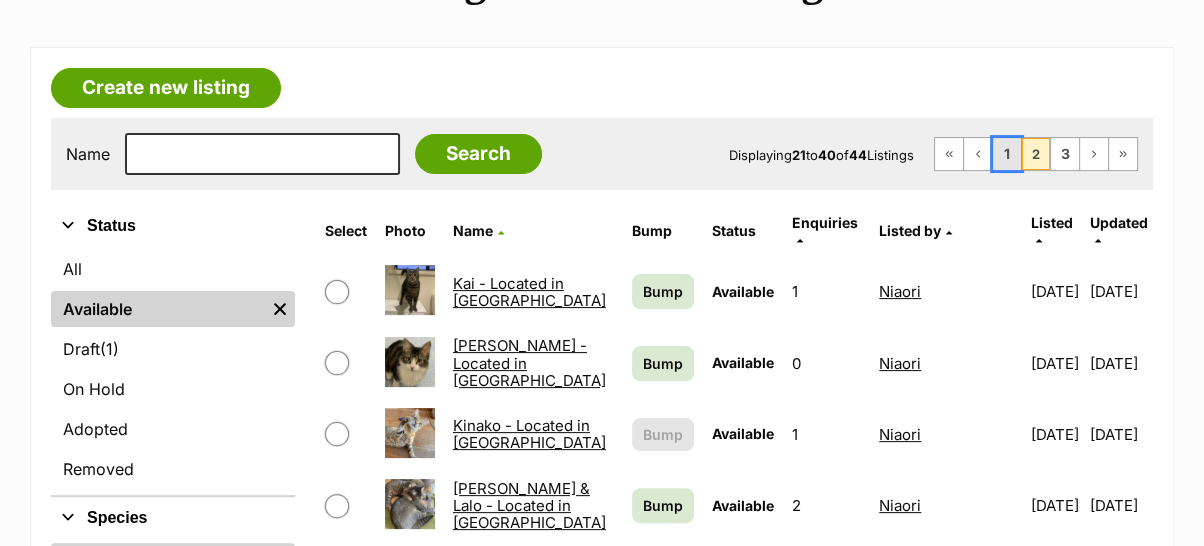 click on "1" at bounding box center (1007, 154) 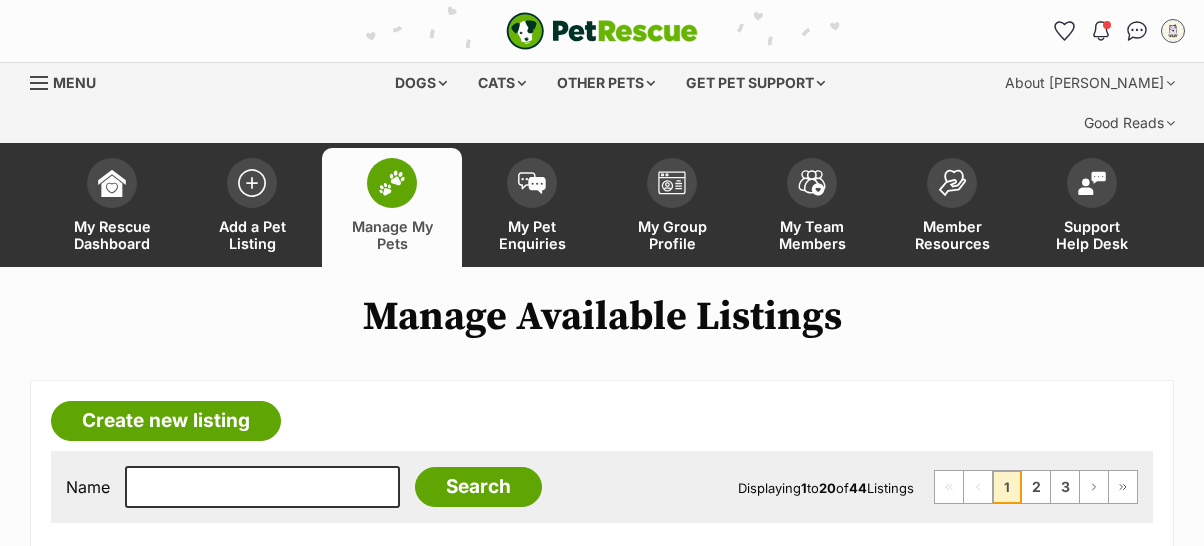 scroll, scrollTop: 1222, scrollLeft: 0, axis: vertical 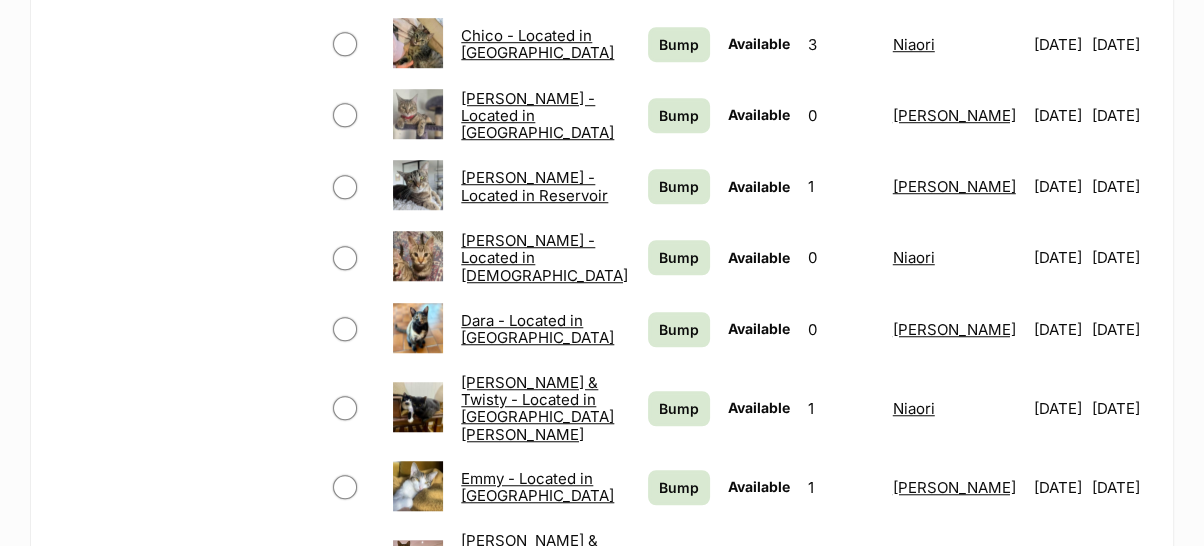 click on "[PERSON_NAME] - Located in [DEMOGRAPHIC_DATA]" at bounding box center [544, 258] 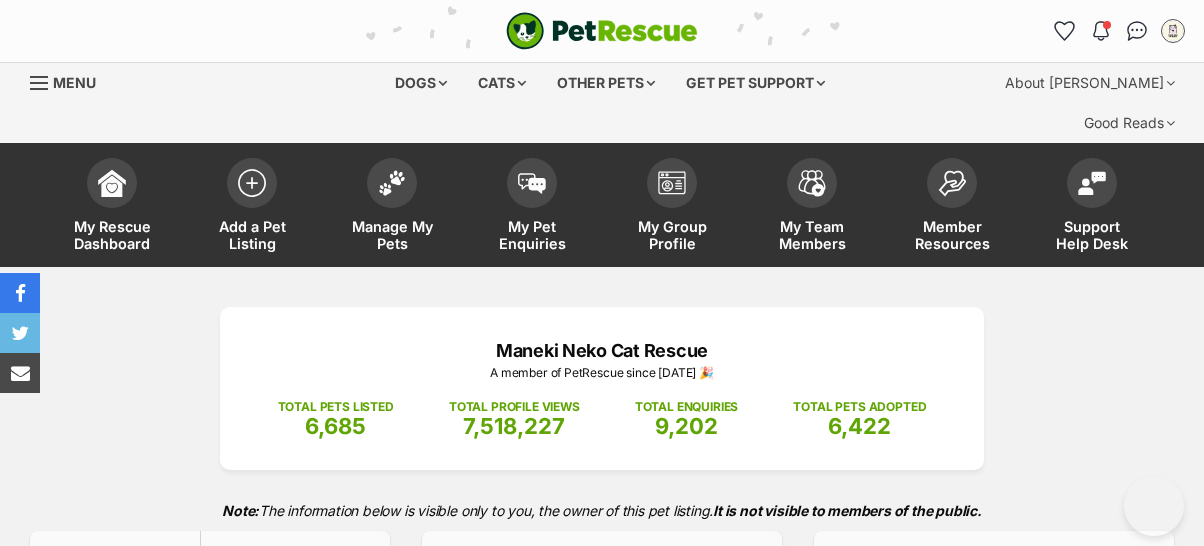 scroll, scrollTop: 1888, scrollLeft: 0, axis: vertical 